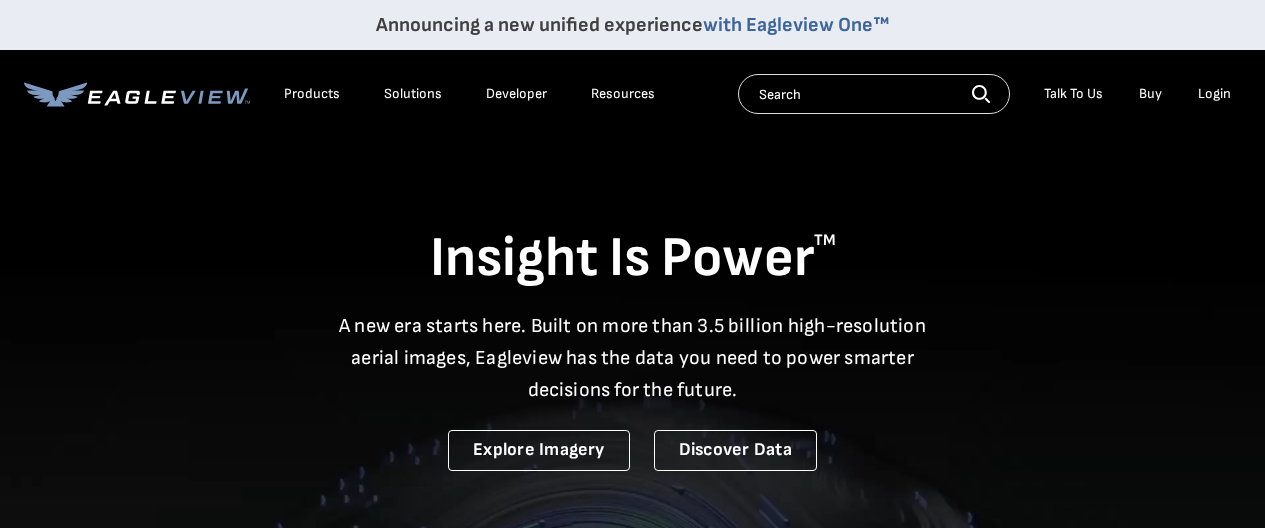 scroll, scrollTop: 0, scrollLeft: 0, axis: both 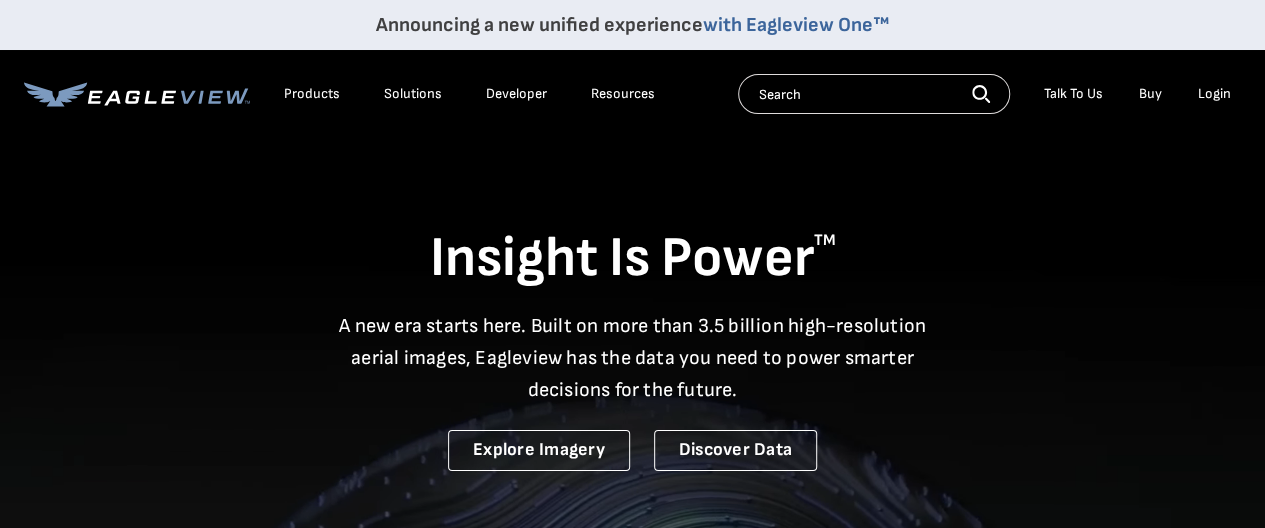 click on "Login" at bounding box center [1214, 94] 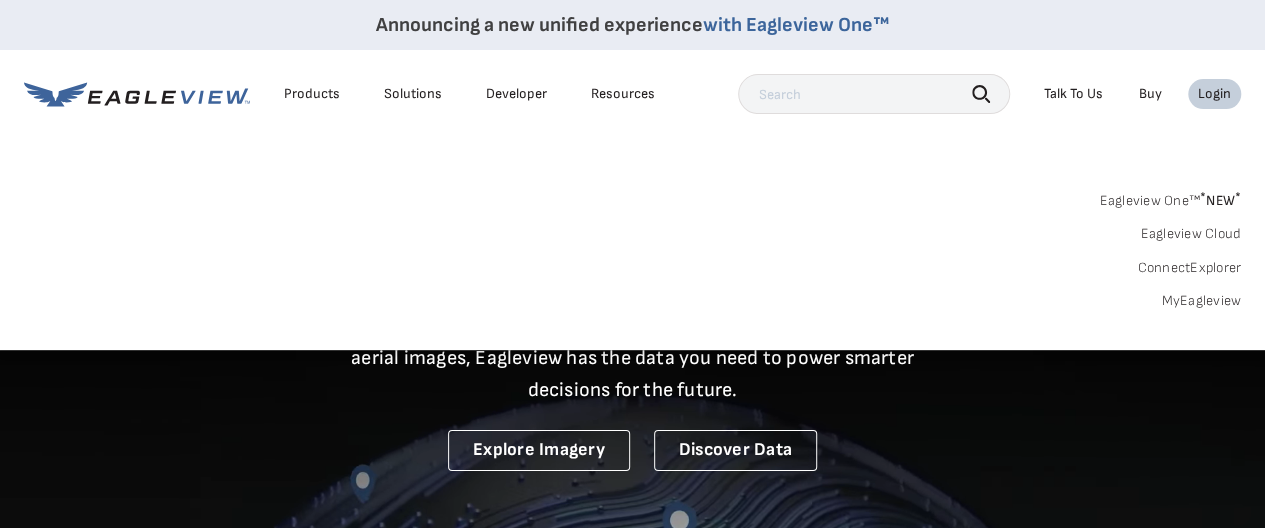 click on "Login" at bounding box center (1214, 94) 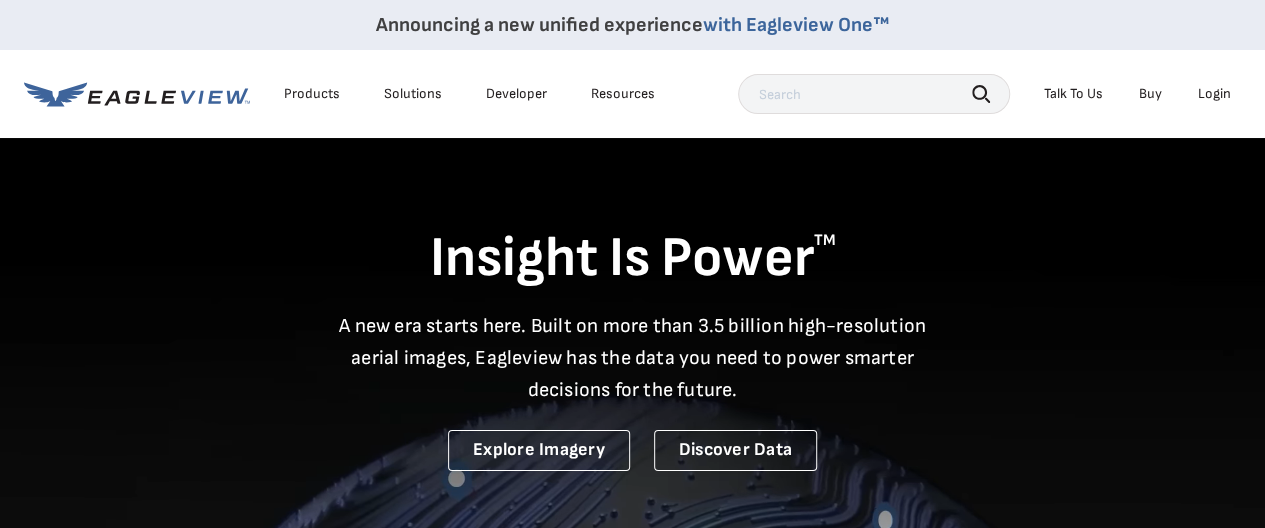 click on "Login" at bounding box center (1214, 94) 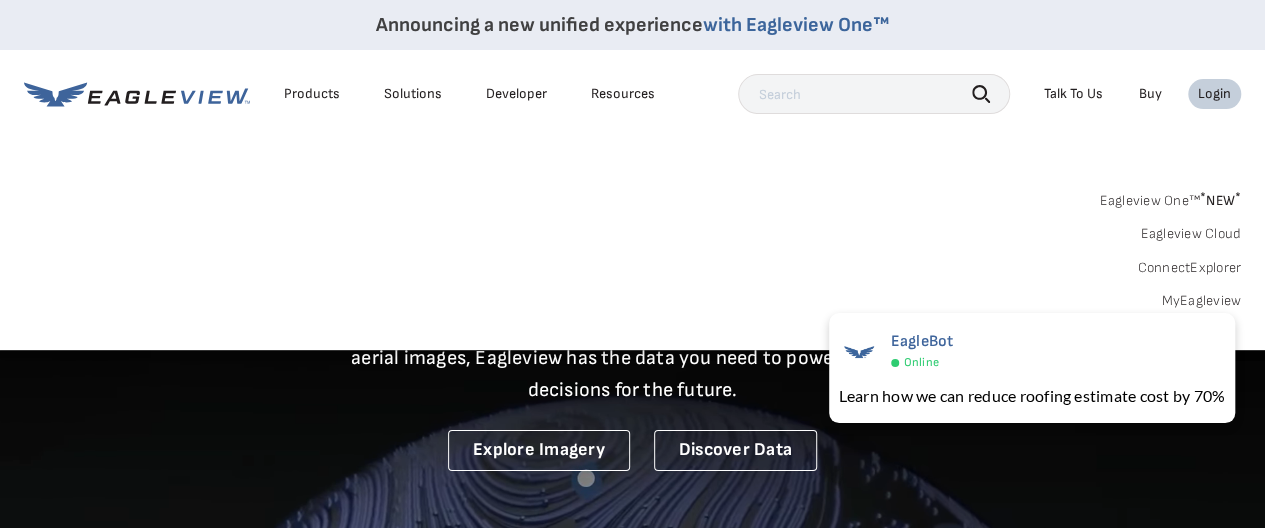 click on "Eagleview One™  * NEW *" at bounding box center [1170, 197] 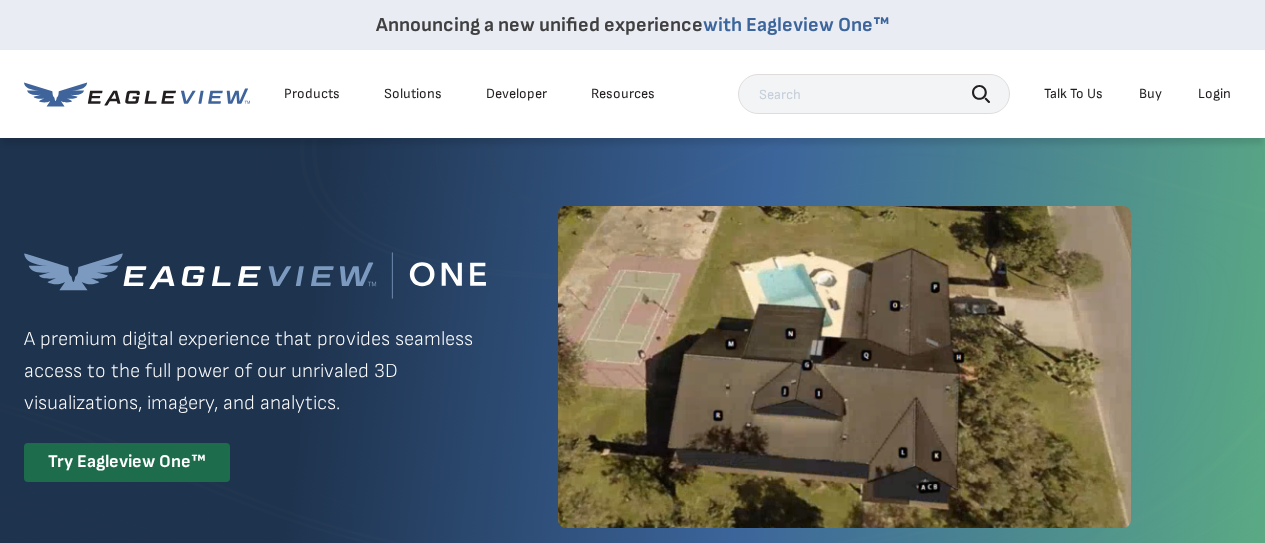 scroll, scrollTop: 0, scrollLeft: 0, axis: both 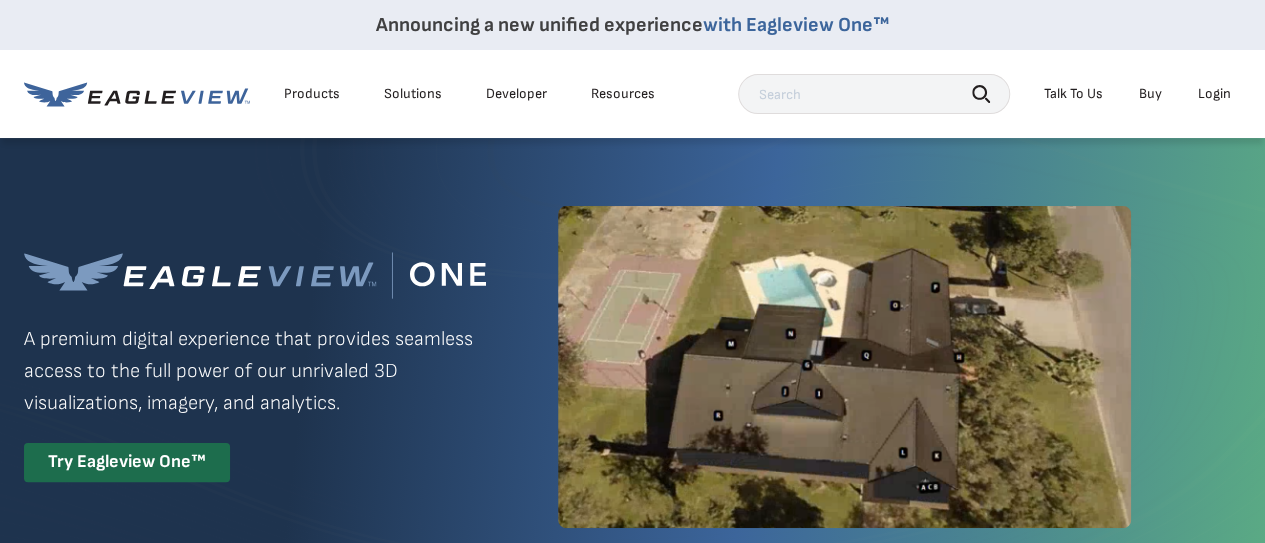 click on "Eagleview One™
A premium digital experience that provides seamless access to the full power of our unrivaled 3D visualizations, imagery, and analytics.
Try Eagleview One™" at bounding box center (632, 367) 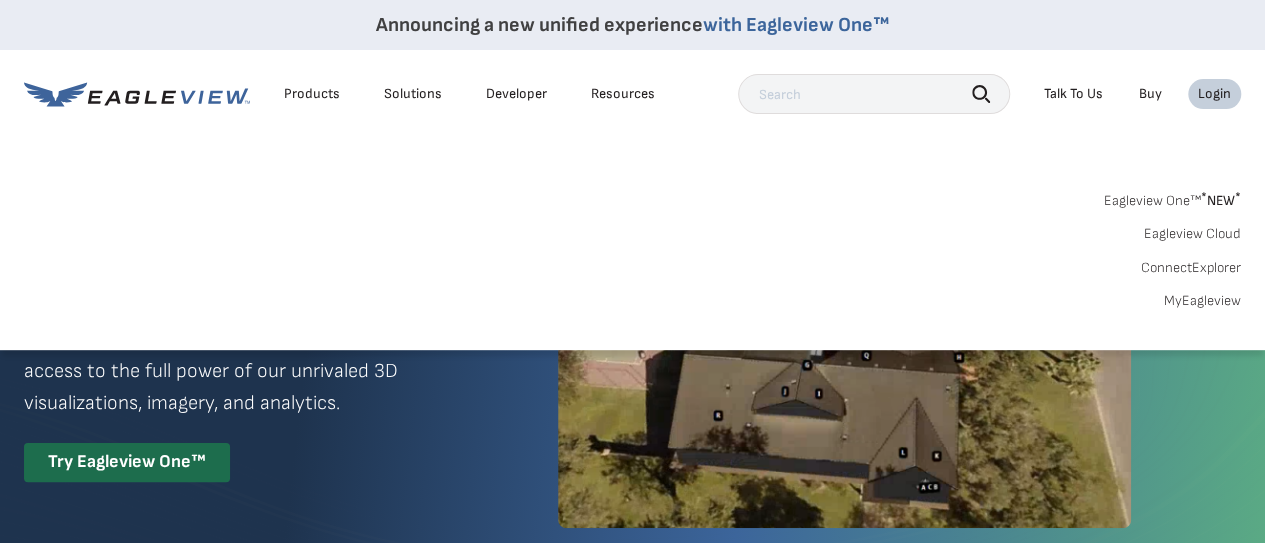 click on "MyEagleview" at bounding box center (1202, 301) 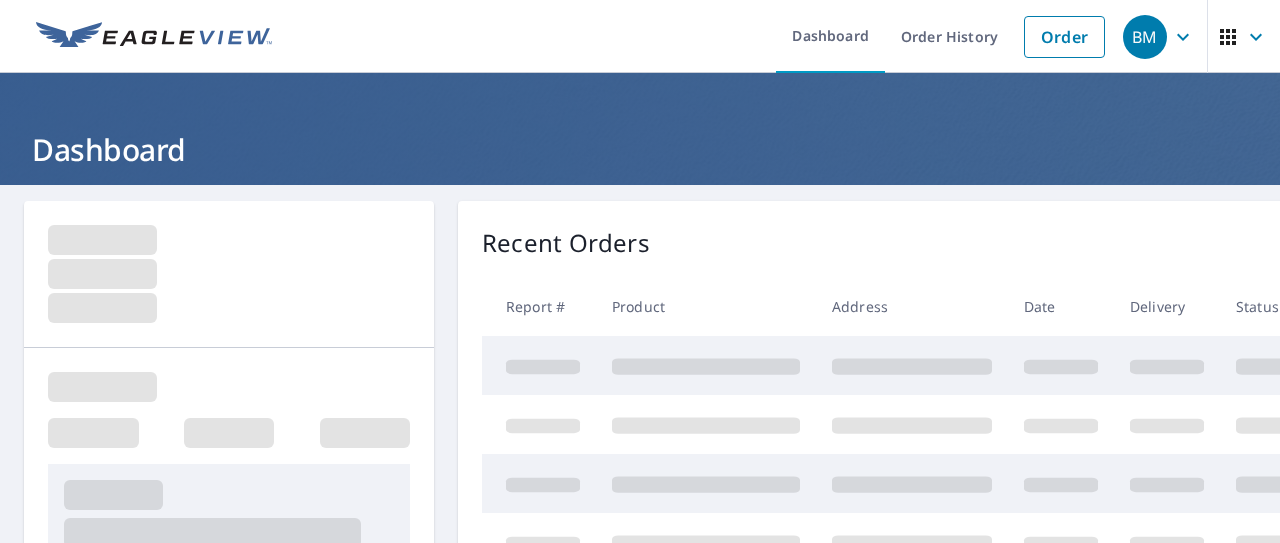 scroll, scrollTop: 0, scrollLeft: 0, axis: both 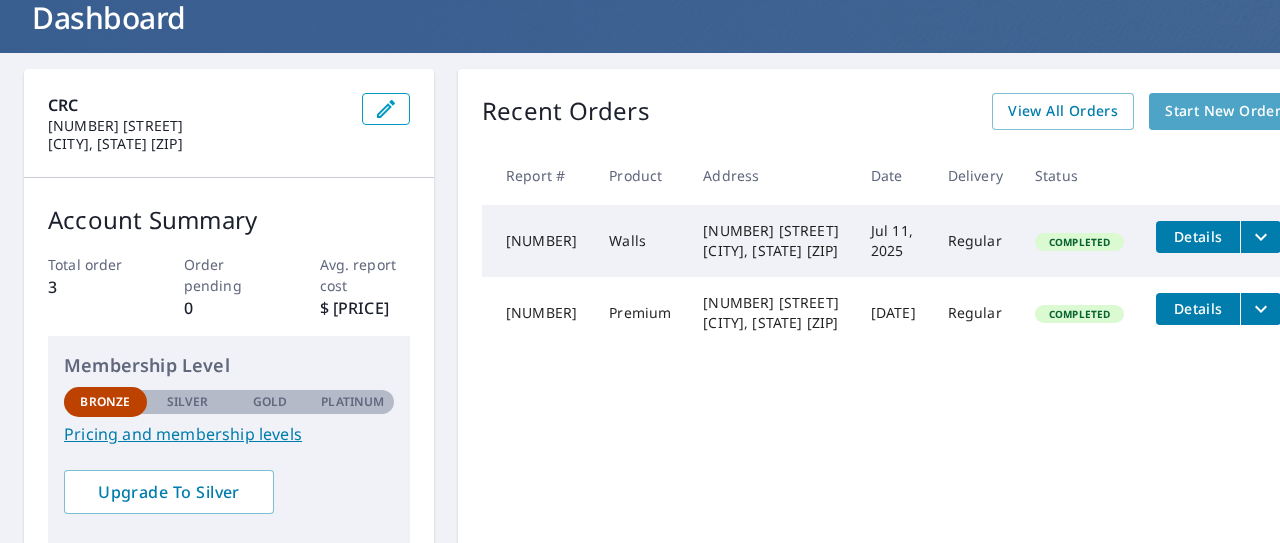 click on "Start New Order" at bounding box center (1223, 111) 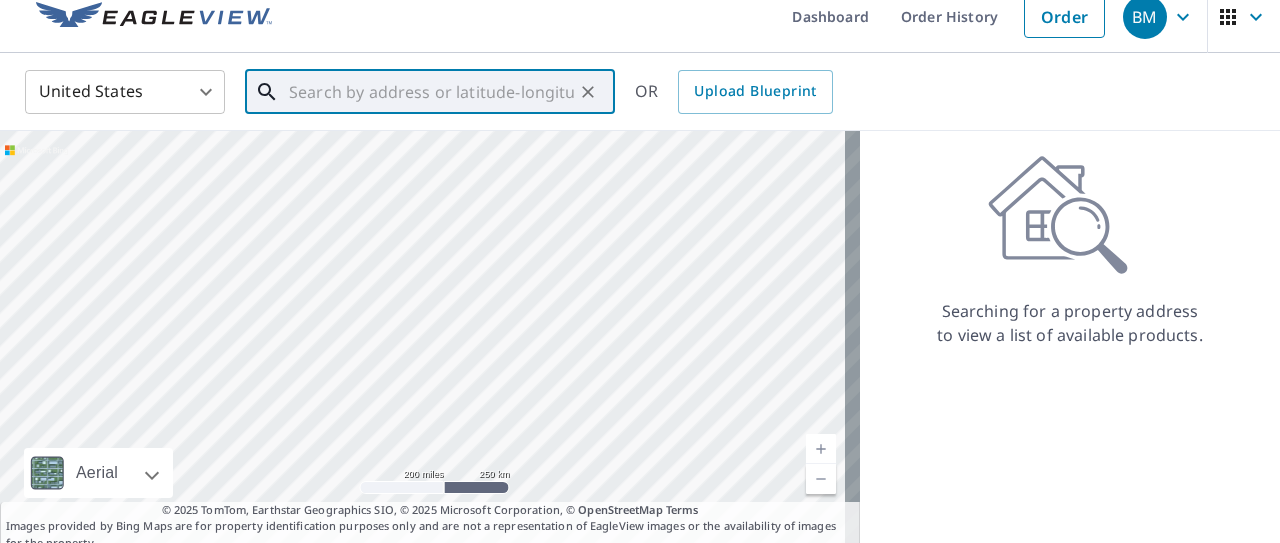 click at bounding box center [431, 92] 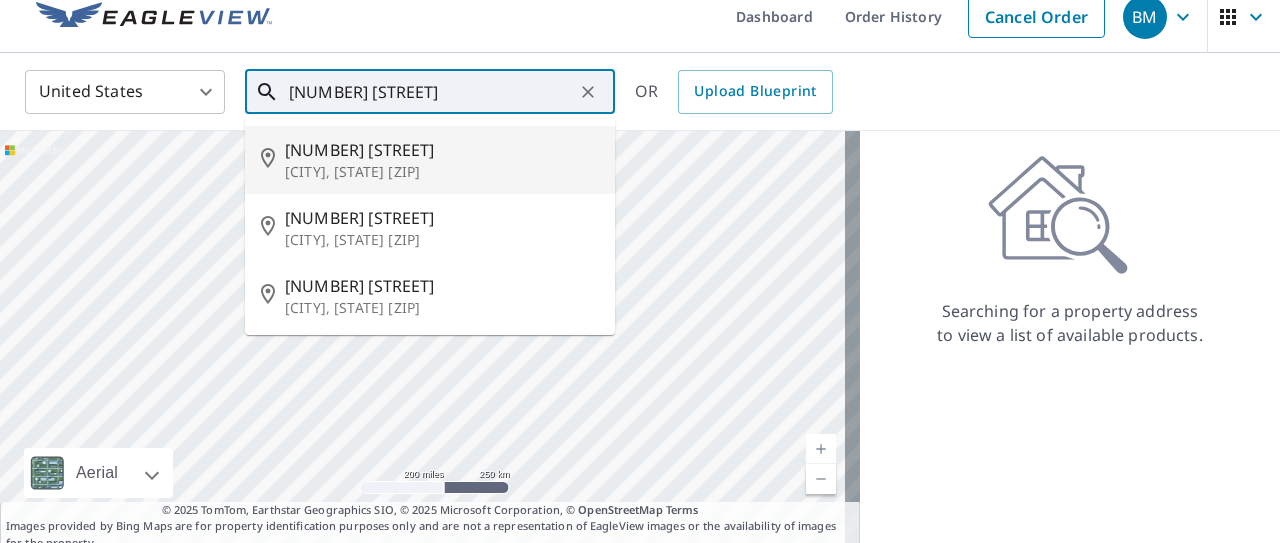 click on "[NUMBER] [STREET]" at bounding box center [442, 150] 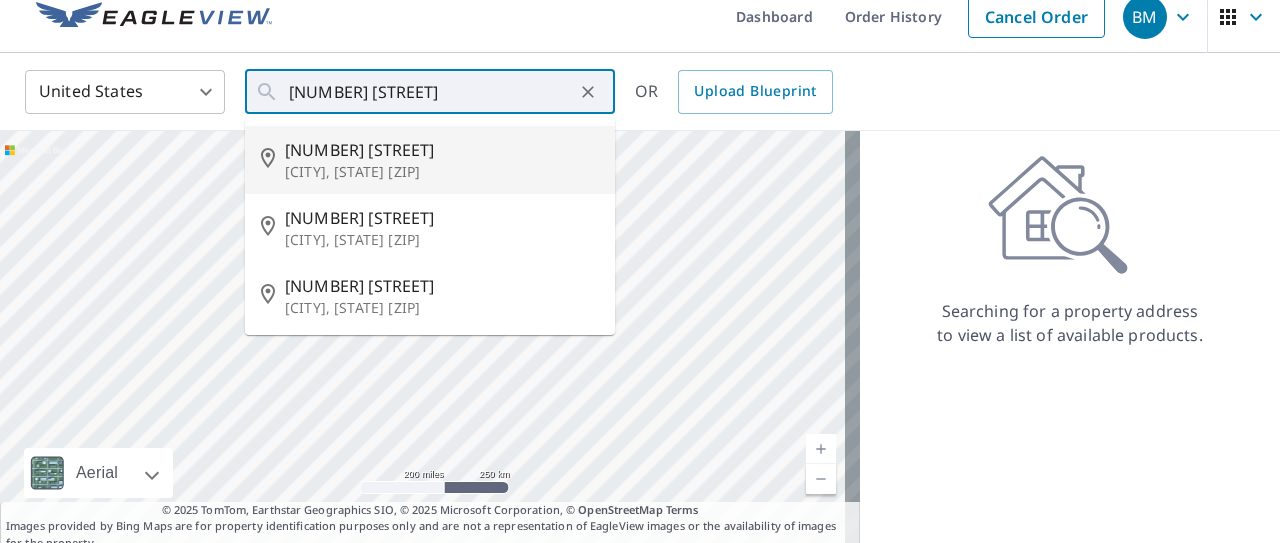 type on "[NUMBER] [STREET] [CITY], [STATE] [ZIP]" 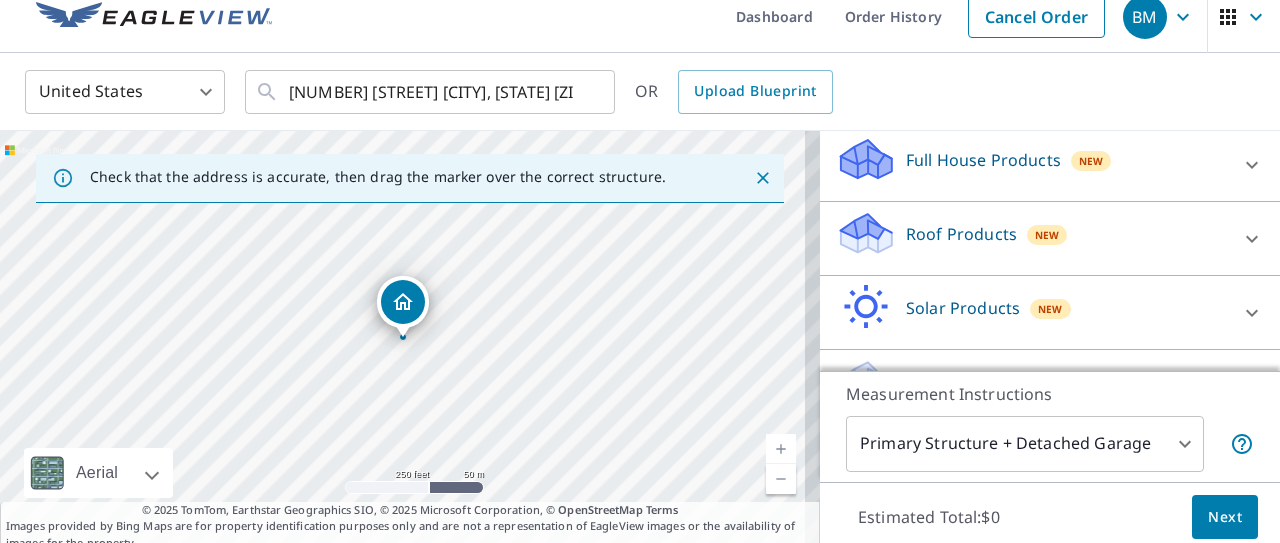 scroll, scrollTop: 261, scrollLeft: 0, axis: vertical 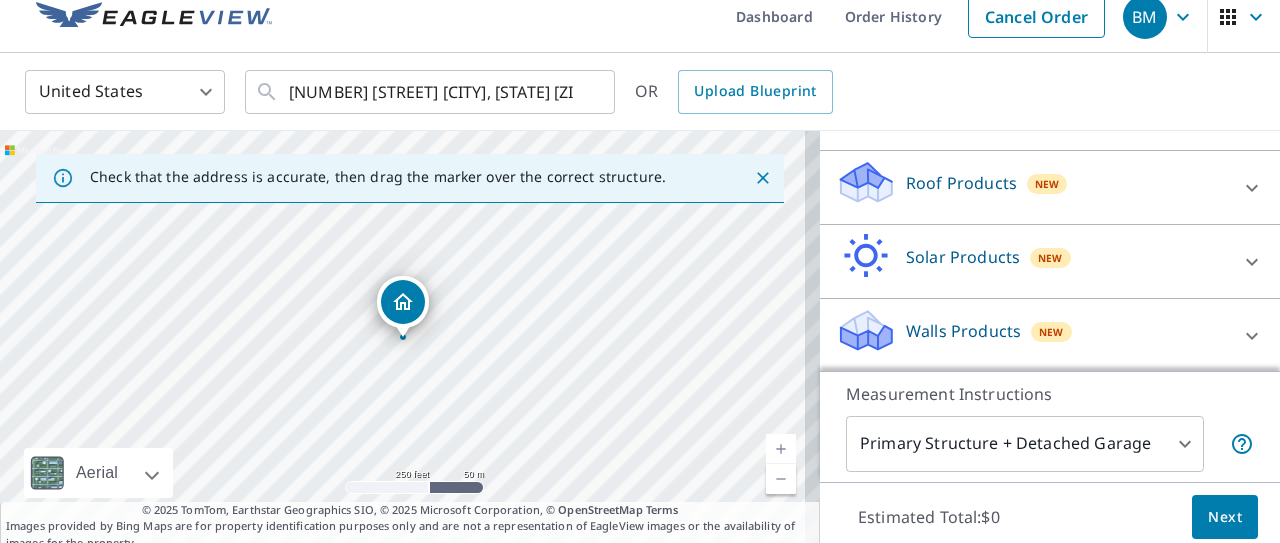 click on "Walls Products" at bounding box center (963, 331) 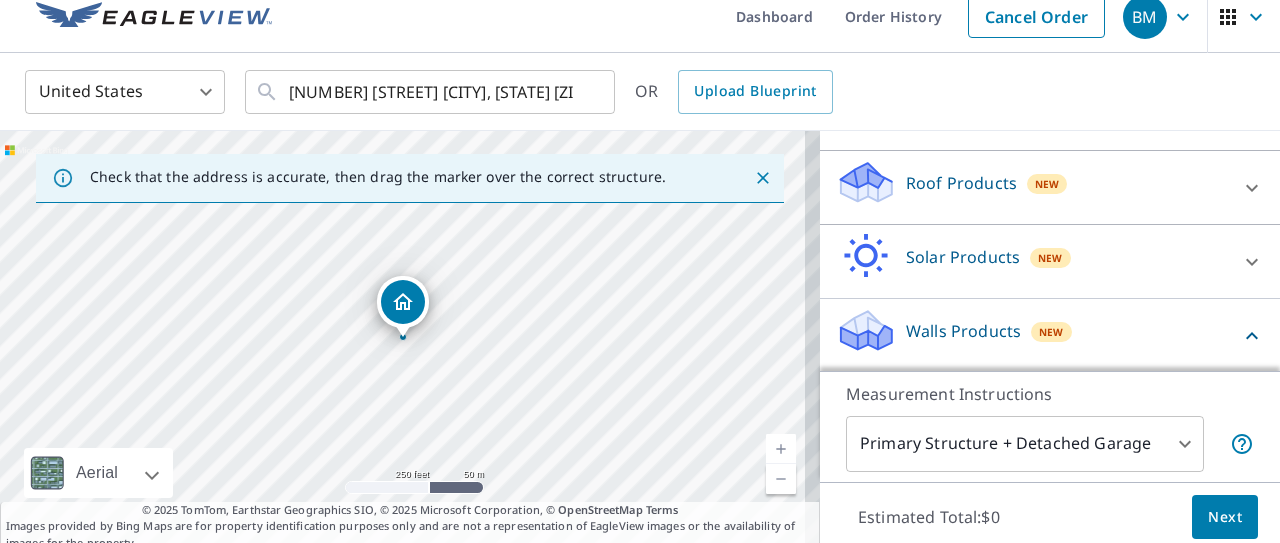 scroll, scrollTop: 375, scrollLeft: 0, axis: vertical 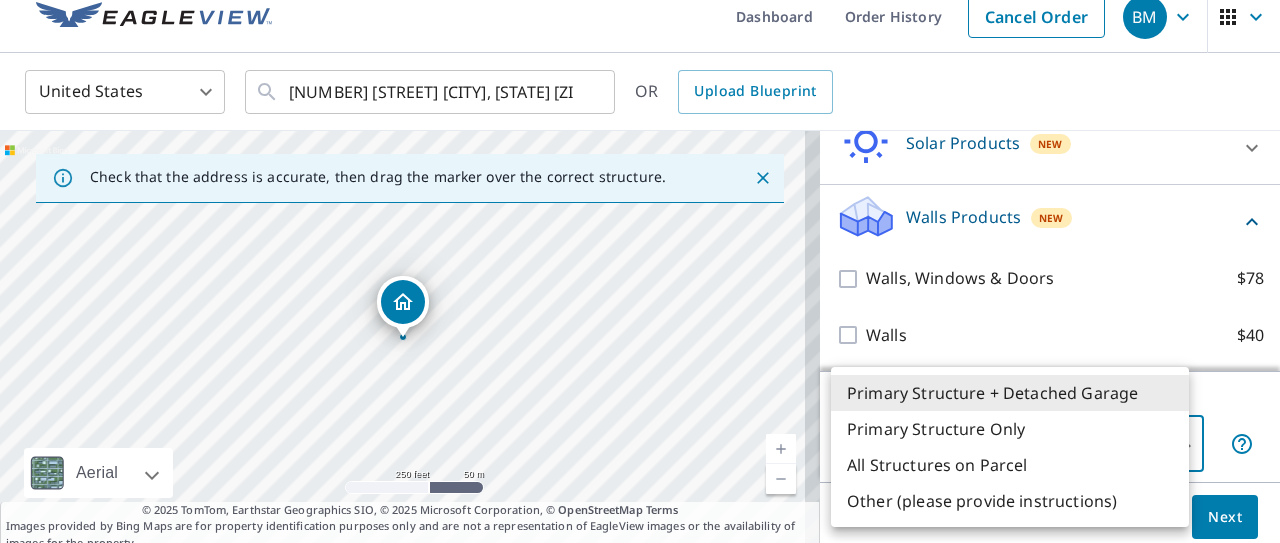 click on "[NUMBER] [STREET], [CITY], [STATE], [ZIP] Full House Products New Full House™ $105 Roof Products New Premium $32.75 - $87 Gutter $13.75 Bid Perfect™ $18 Solar Products New Inform Essentials+ $63.25 Inform Advanced $79 TrueDesign for Sales $30 1" at bounding box center (640, 271) 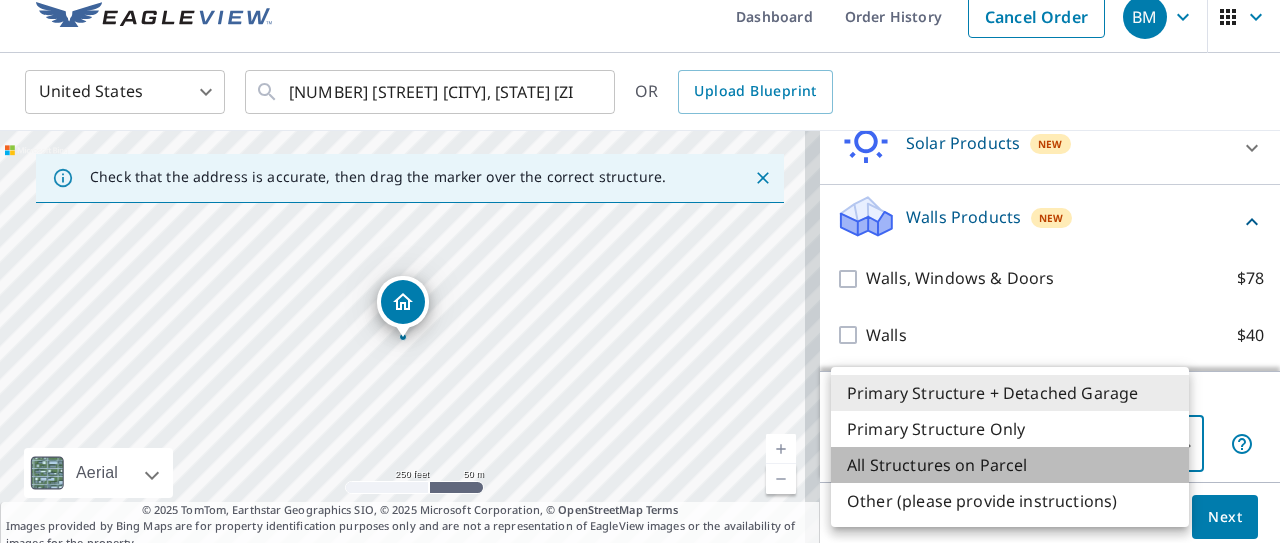 click on "All Structures on Parcel" at bounding box center [1010, 465] 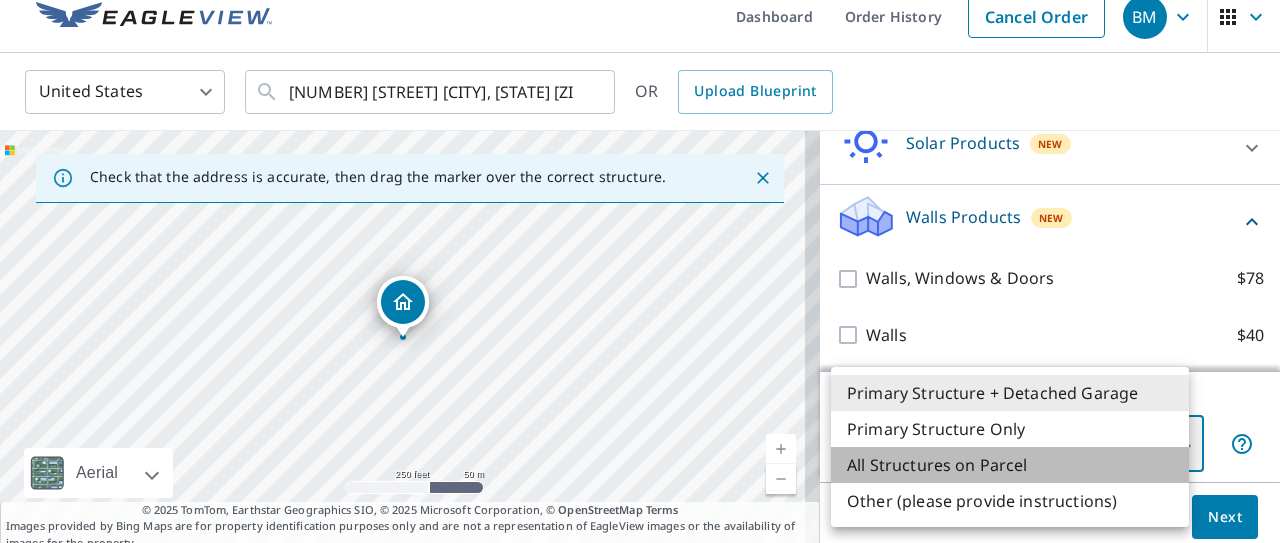 type on "3" 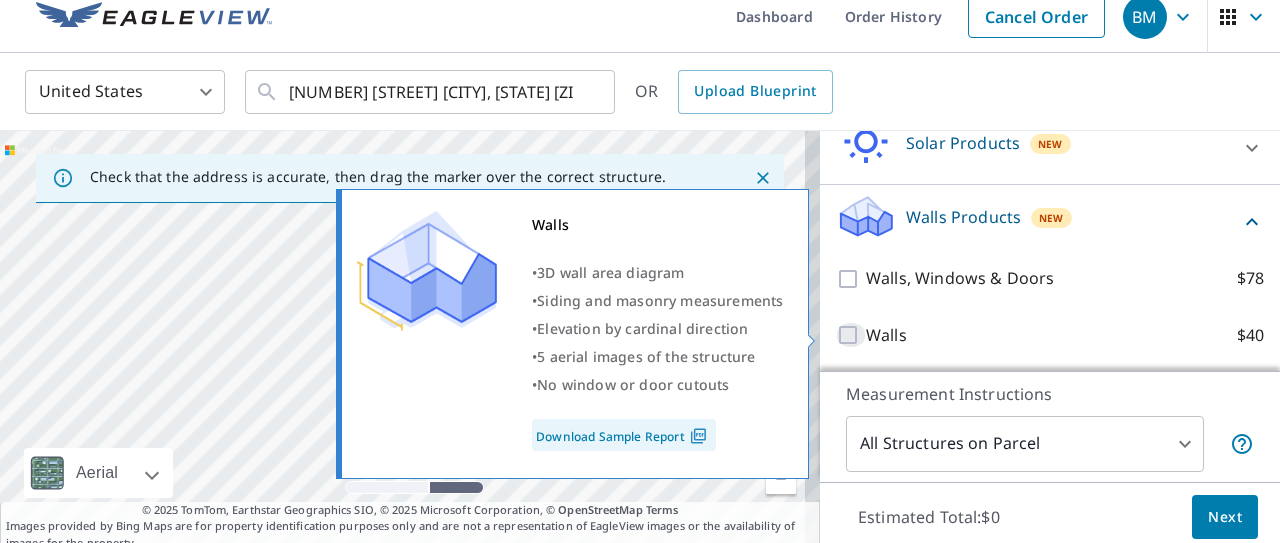 click on "Walls $40" at bounding box center (851, 335) 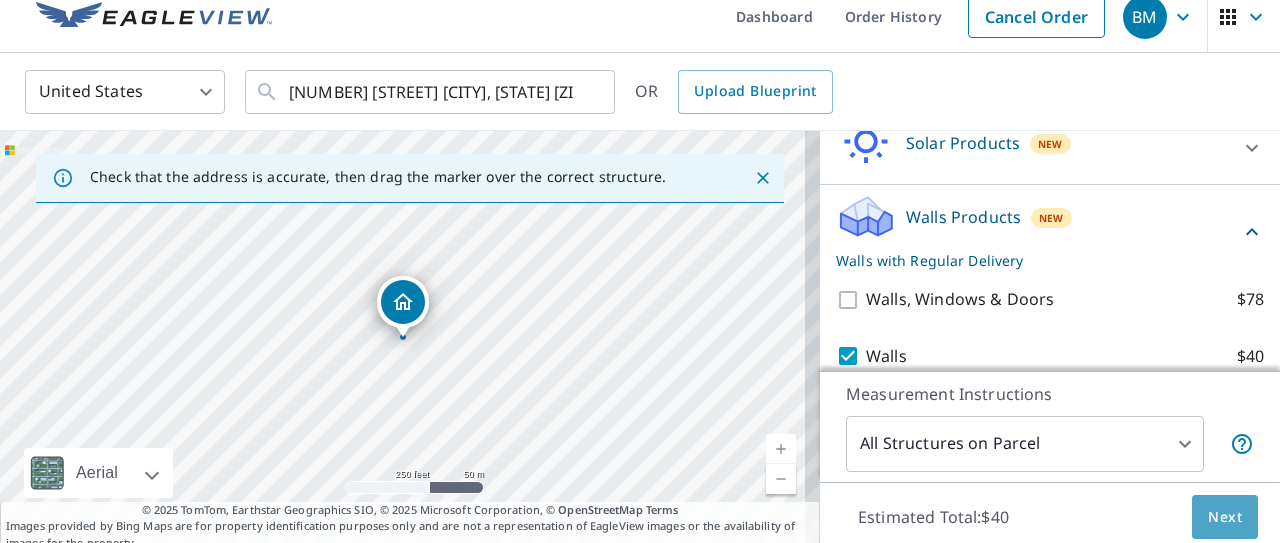 click on "Next" at bounding box center (1225, 517) 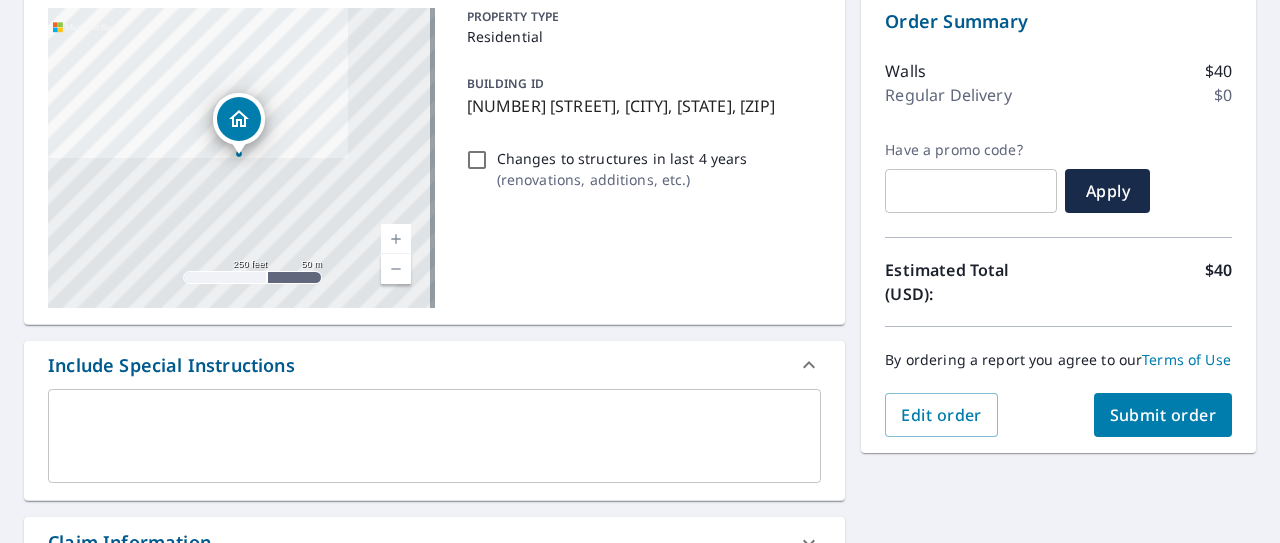 scroll, scrollTop: 211, scrollLeft: 0, axis: vertical 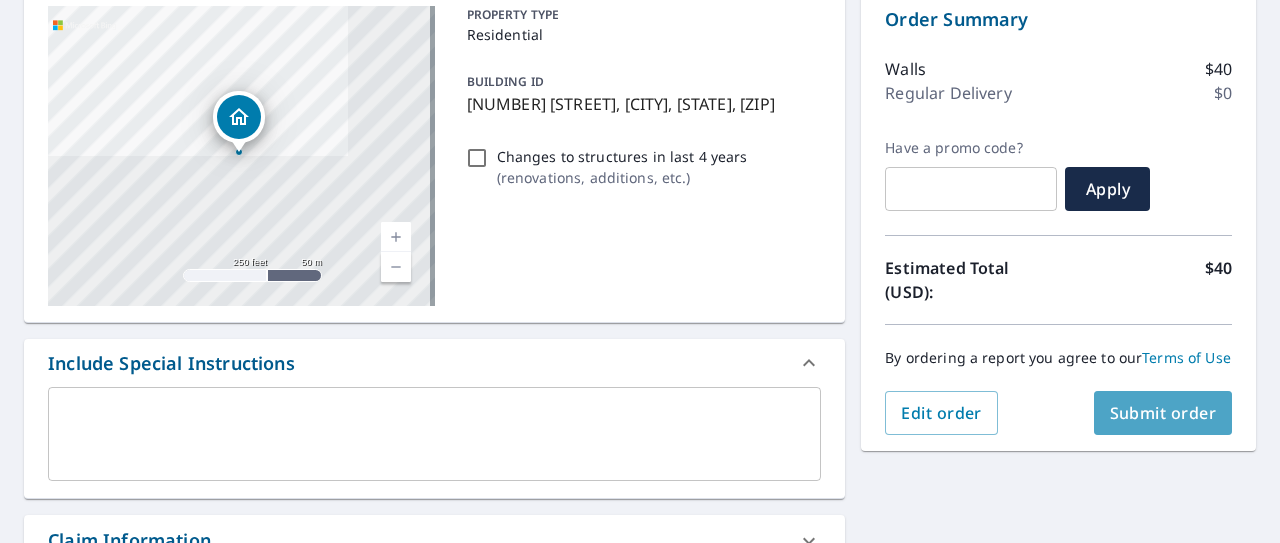 click on "Submit order" at bounding box center (1163, 413) 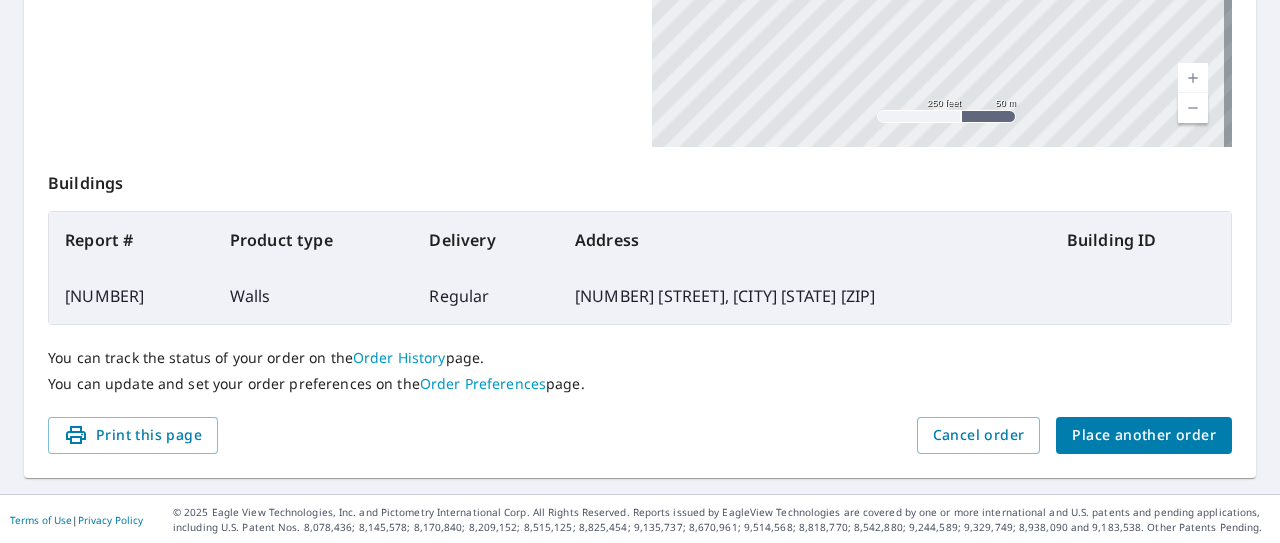 scroll, scrollTop: 631, scrollLeft: 0, axis: vertical 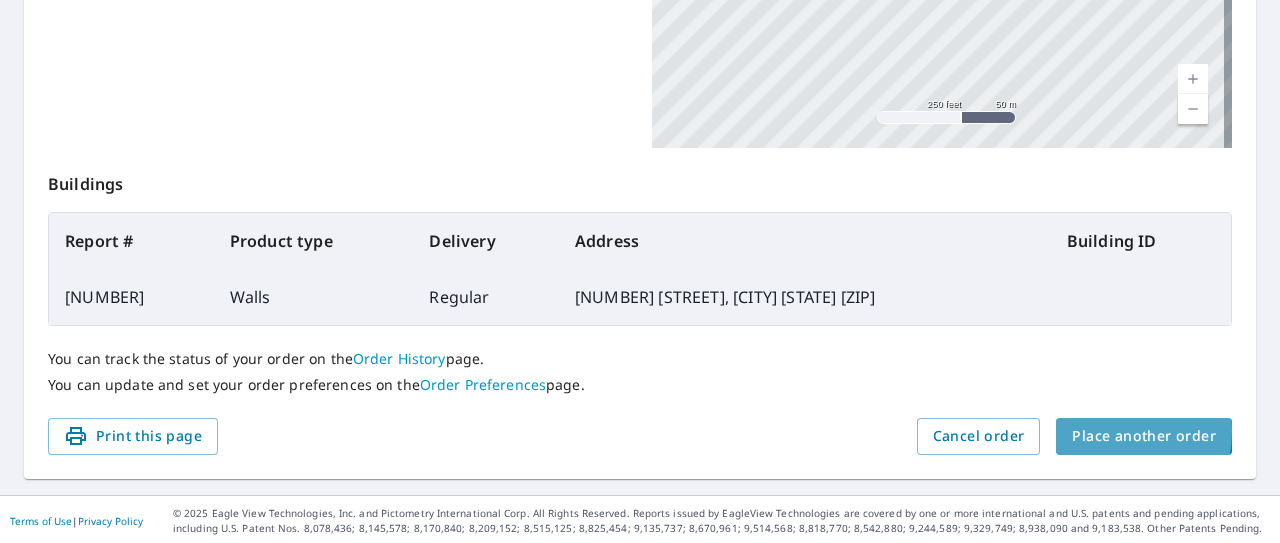 click on "Place another order" at bounding box center [1144, 436] 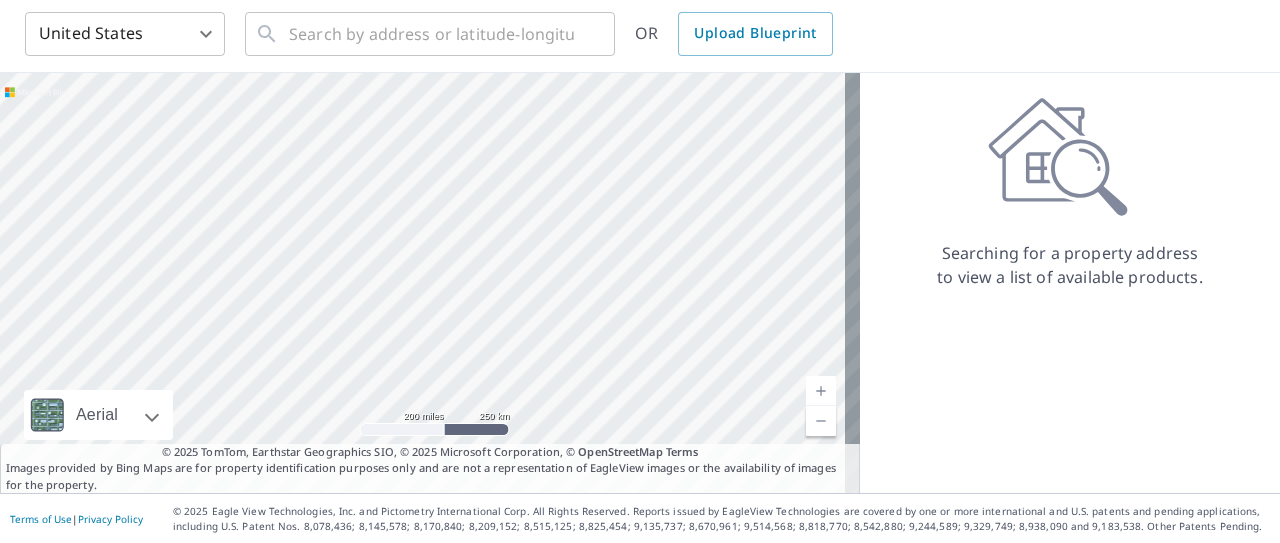 scroll, scrollTop: 0, scrollLeft: 0, axis: both 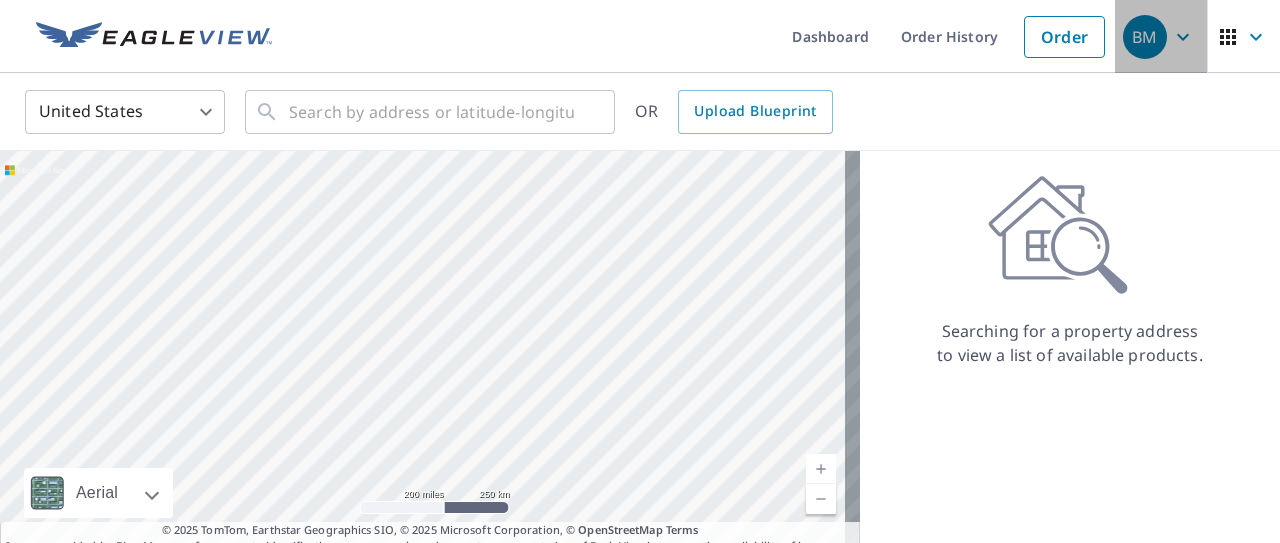 click 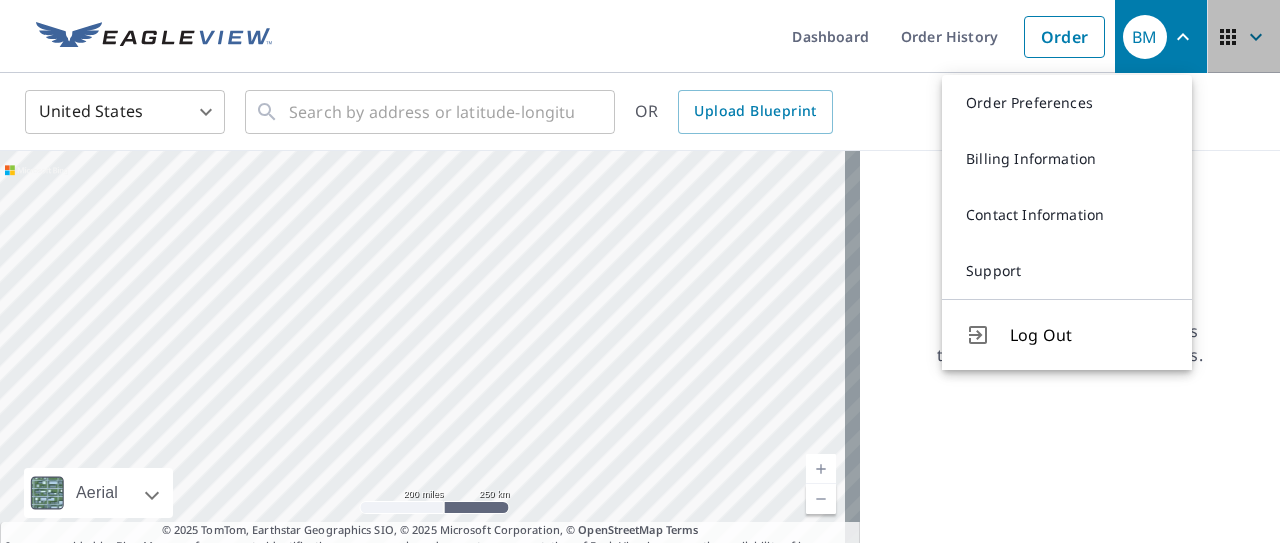 click 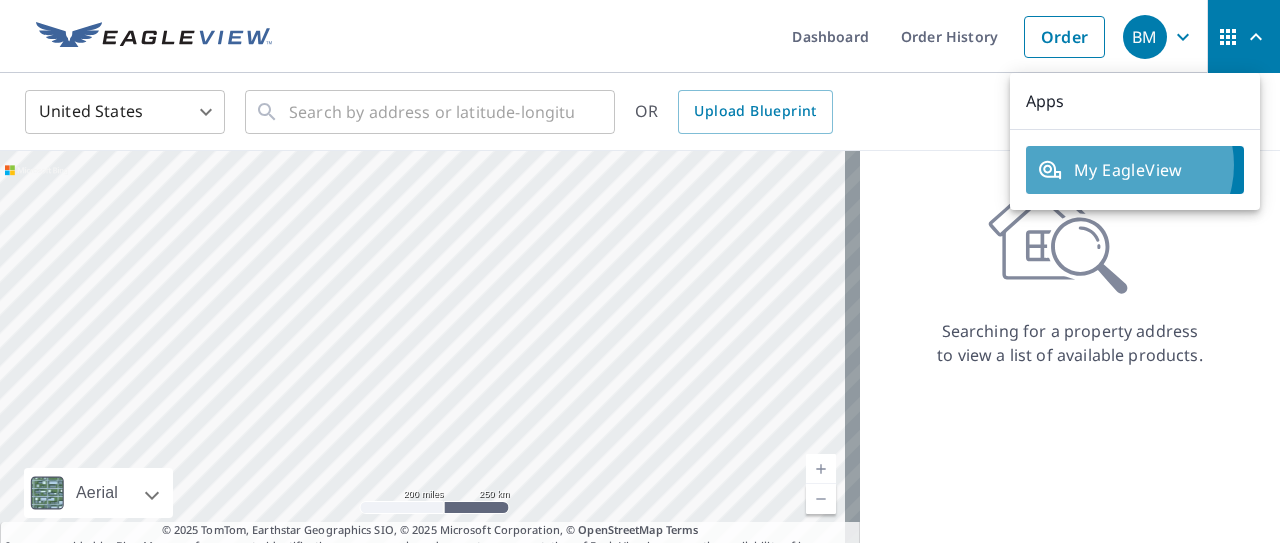 click on "My EagleView" at bounding box center (1135, 170) 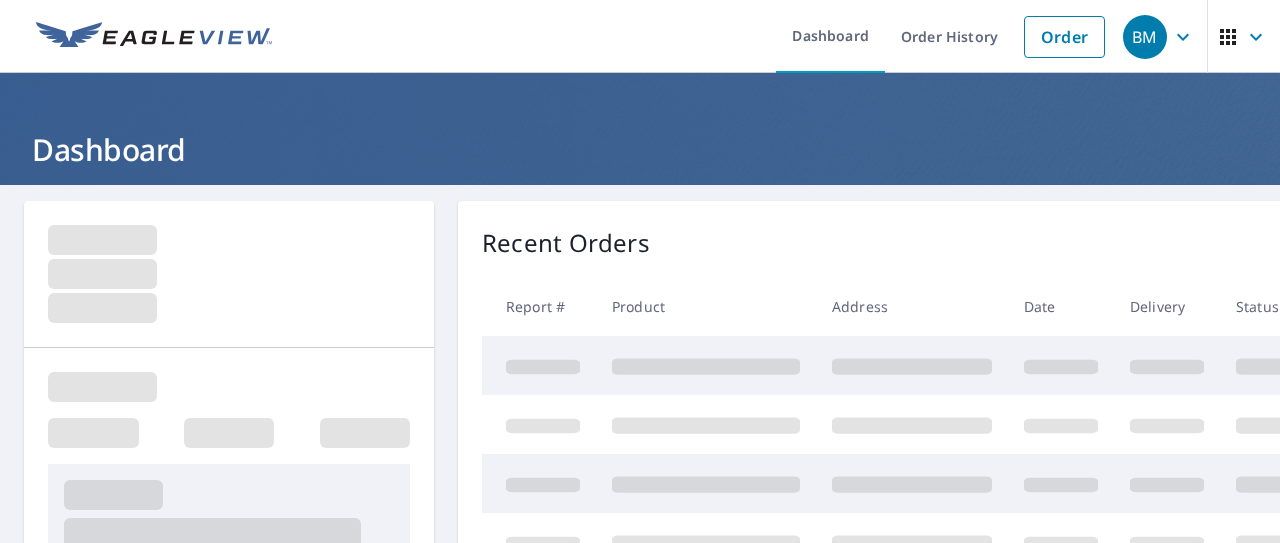 scroll, scrollTop: 0, scrollLeft: 0, axis: both 